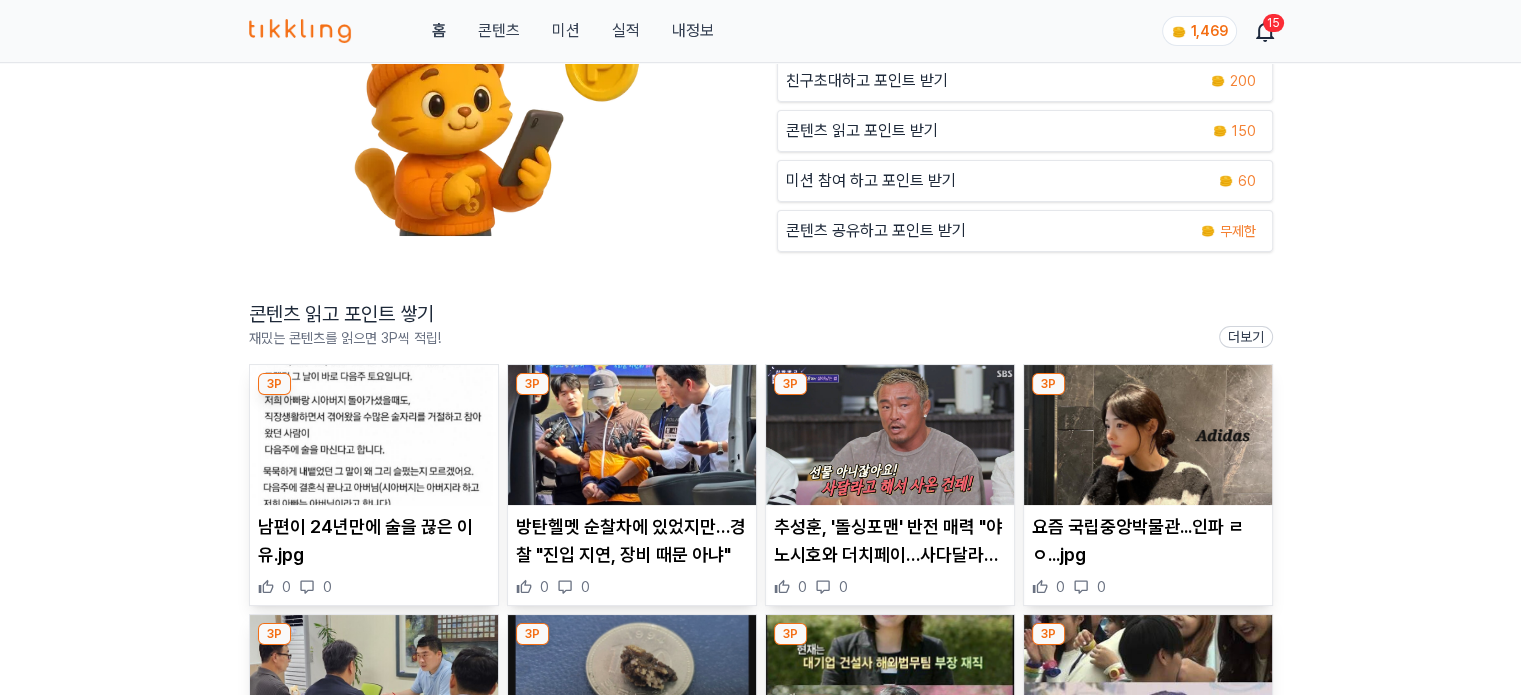 scroll, scrollTop: 400, scrollLeft: 0, axis: vertical 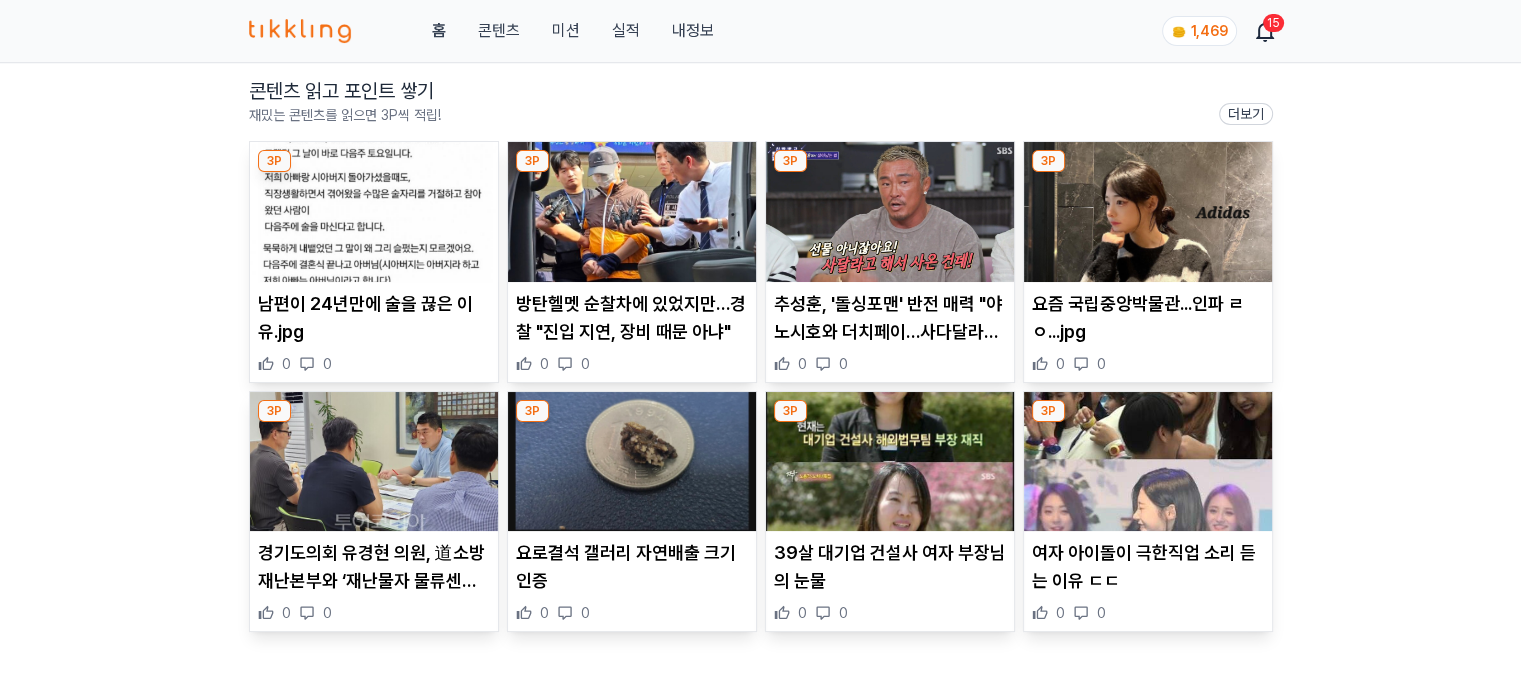 click at bounding box center [374, 212] 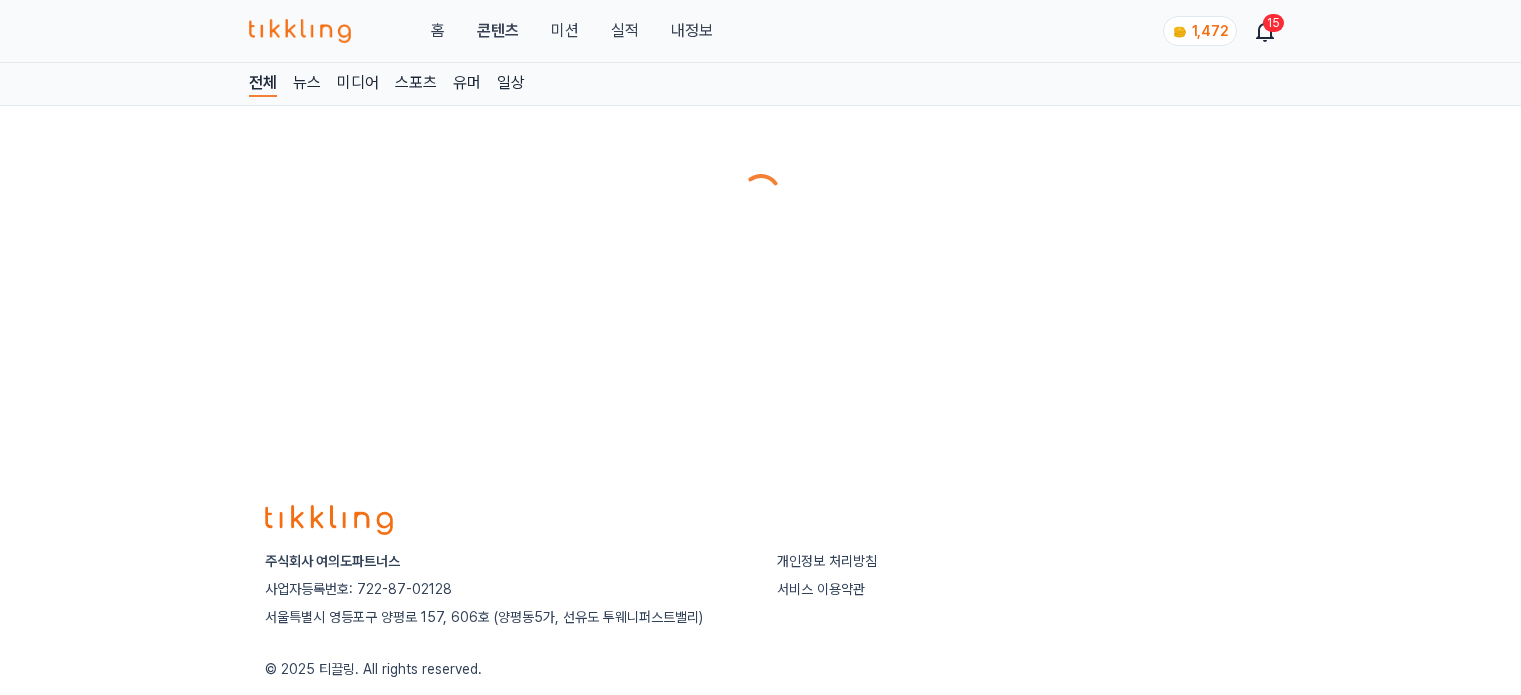 scroll, scrollTop: 0, scrollLeft: 0, axis: both 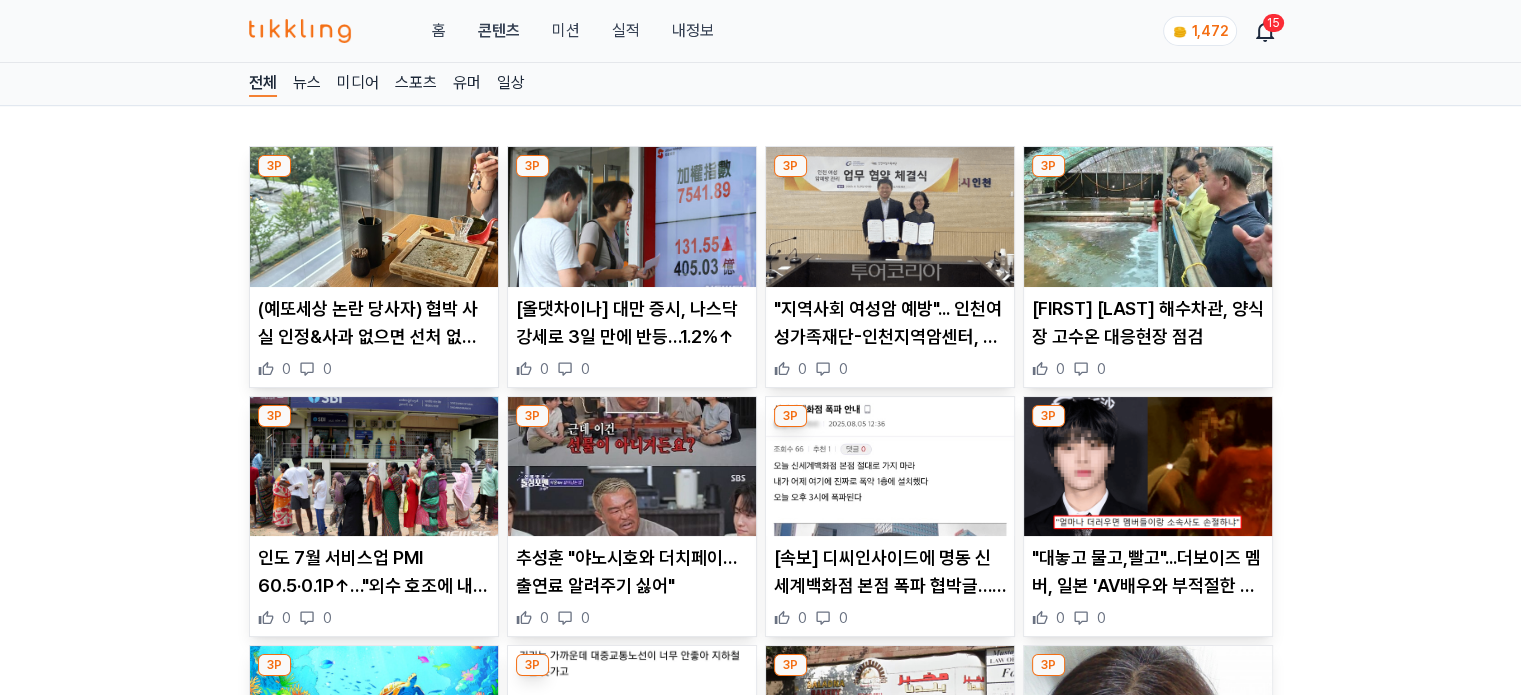 click at bounding box center (632, 217) 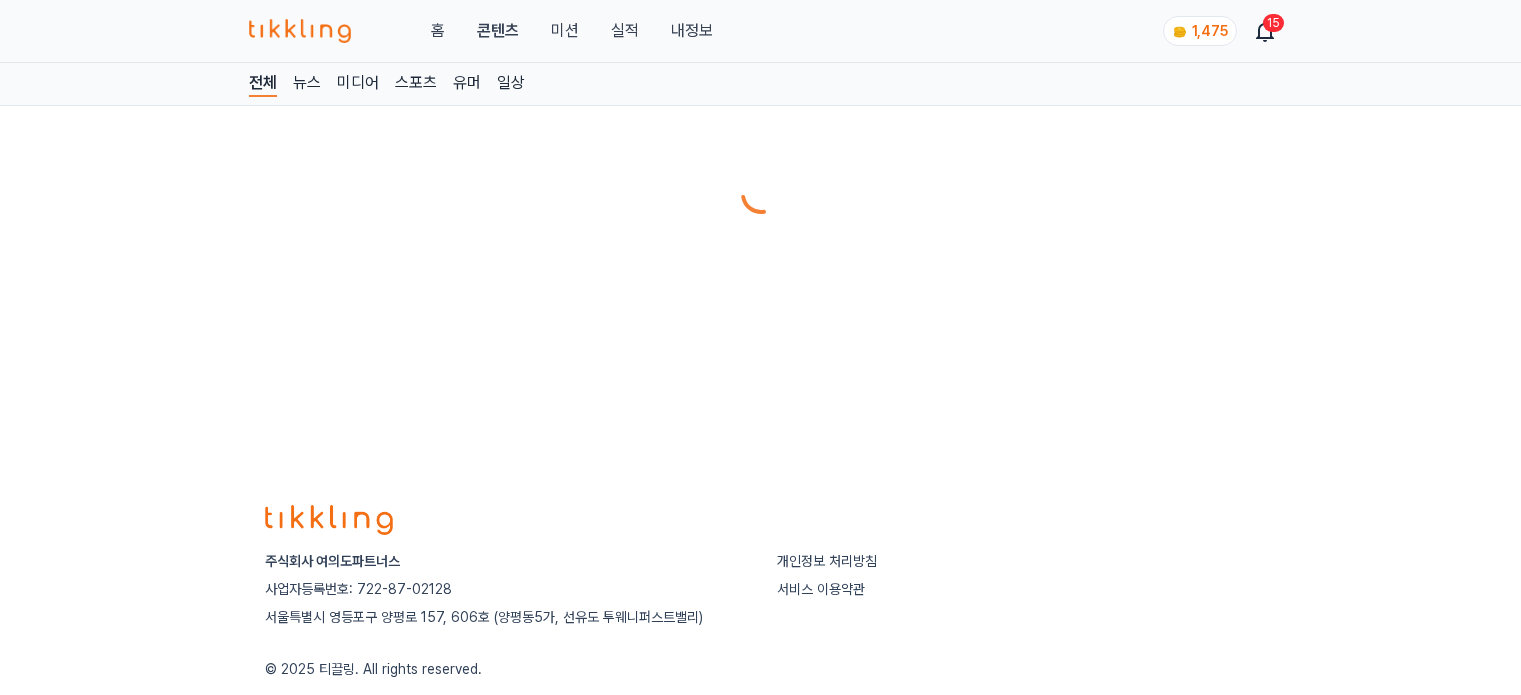 scroll, scrollTop: 0, scrollLeft: 0, axis: both 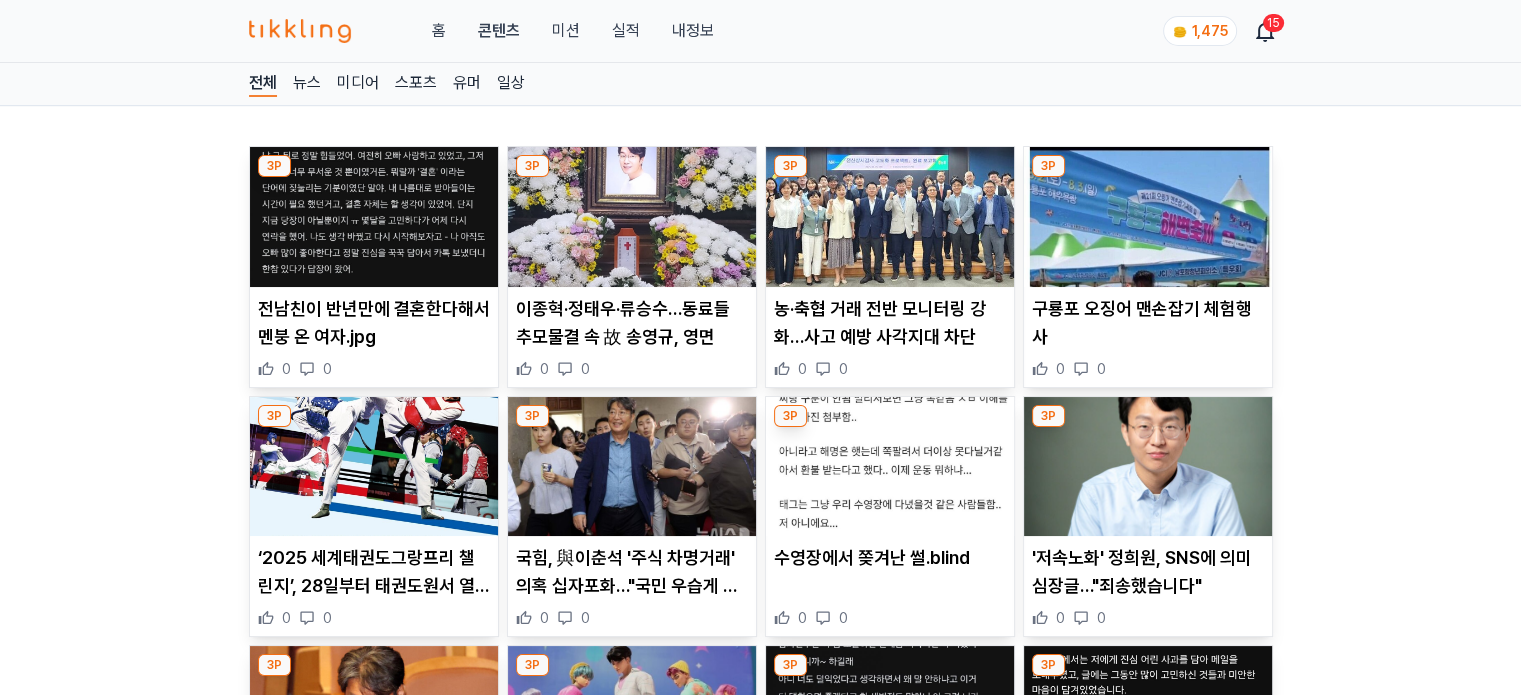 click at bounding box center [632, 217] 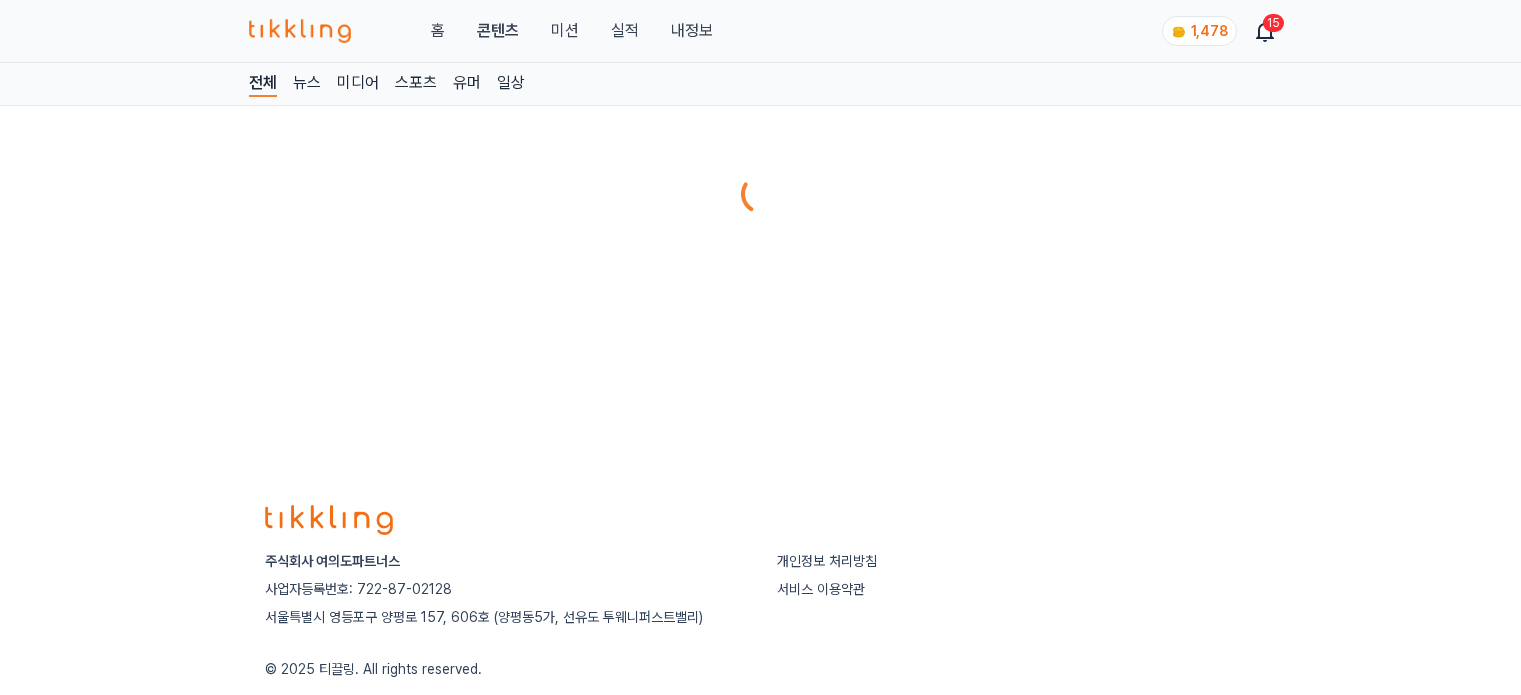 scroll, scrollTop: 0, scrollLeft: 0, axis: both 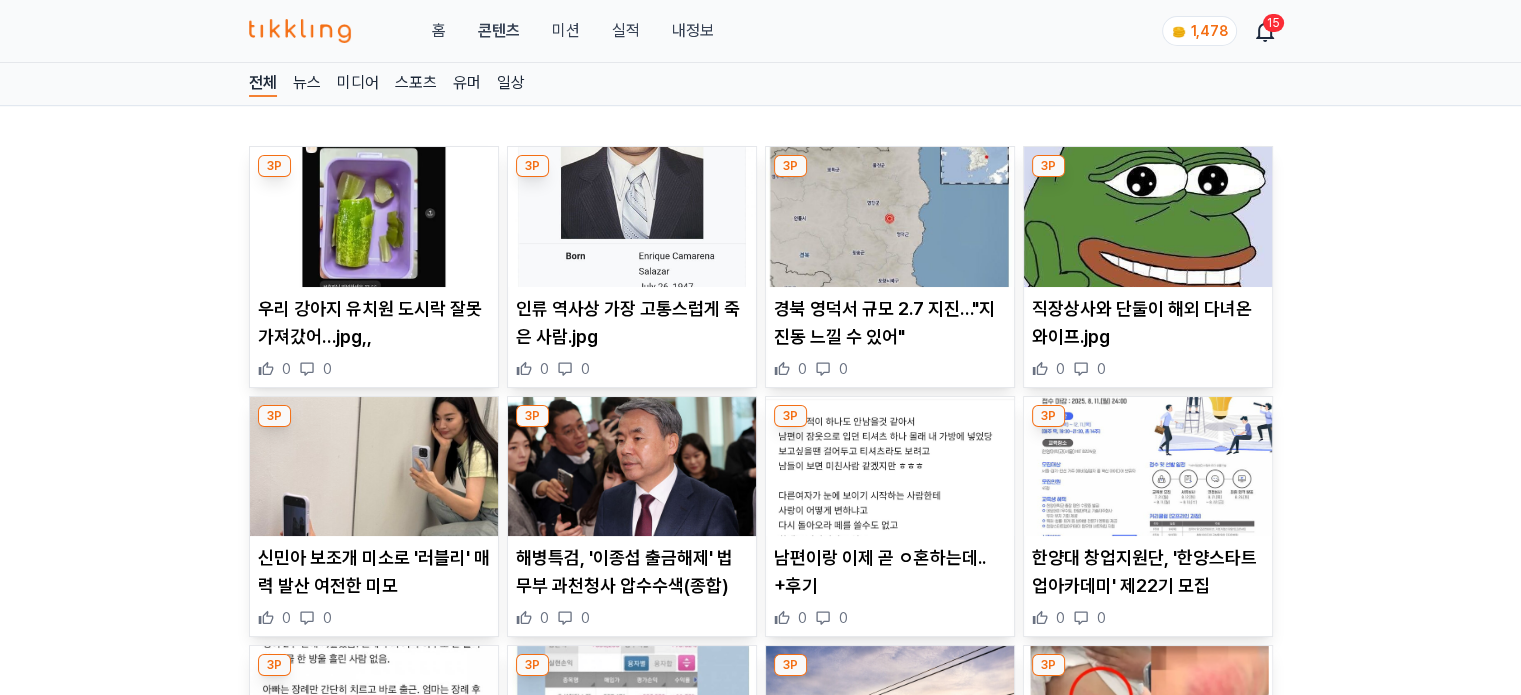 click at bounding box center (632, 217) 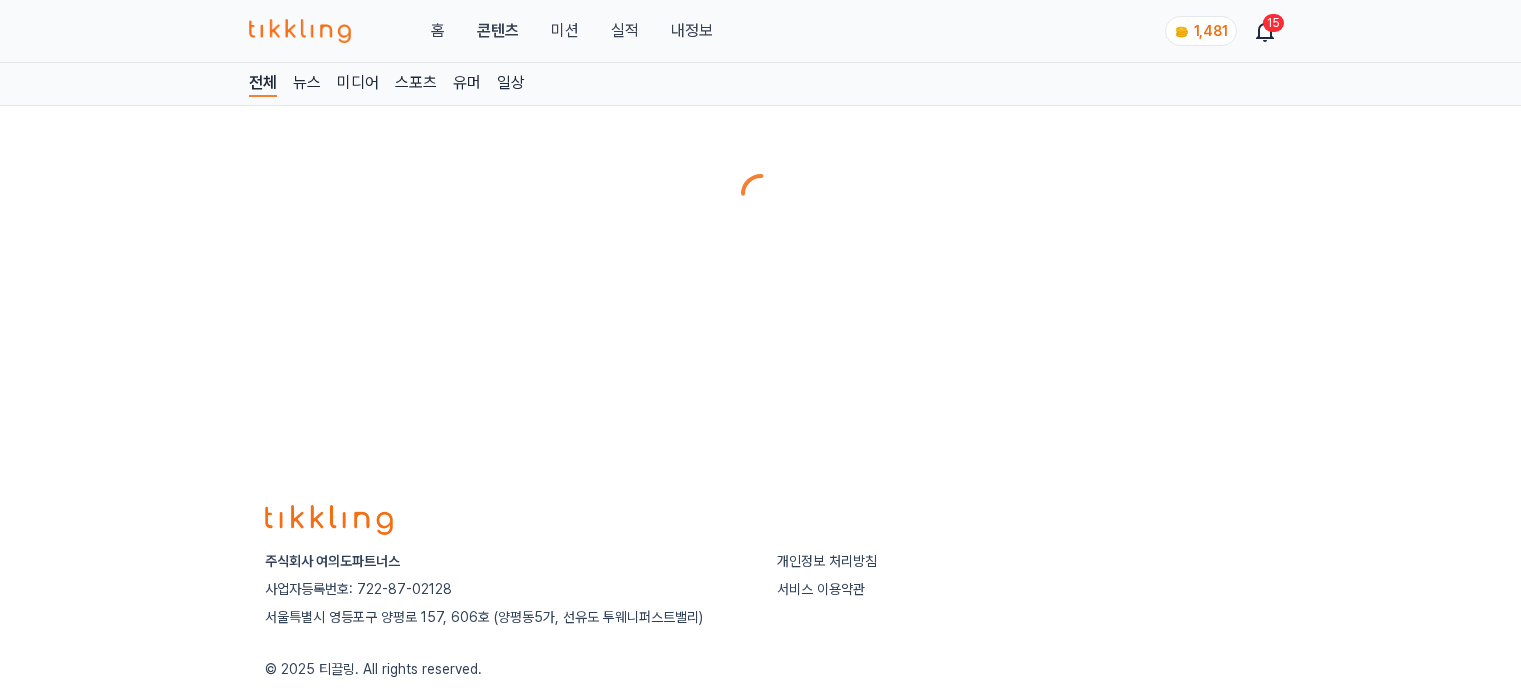 scroll, scrollTop: 0, scrollLeft: 0, axis: both 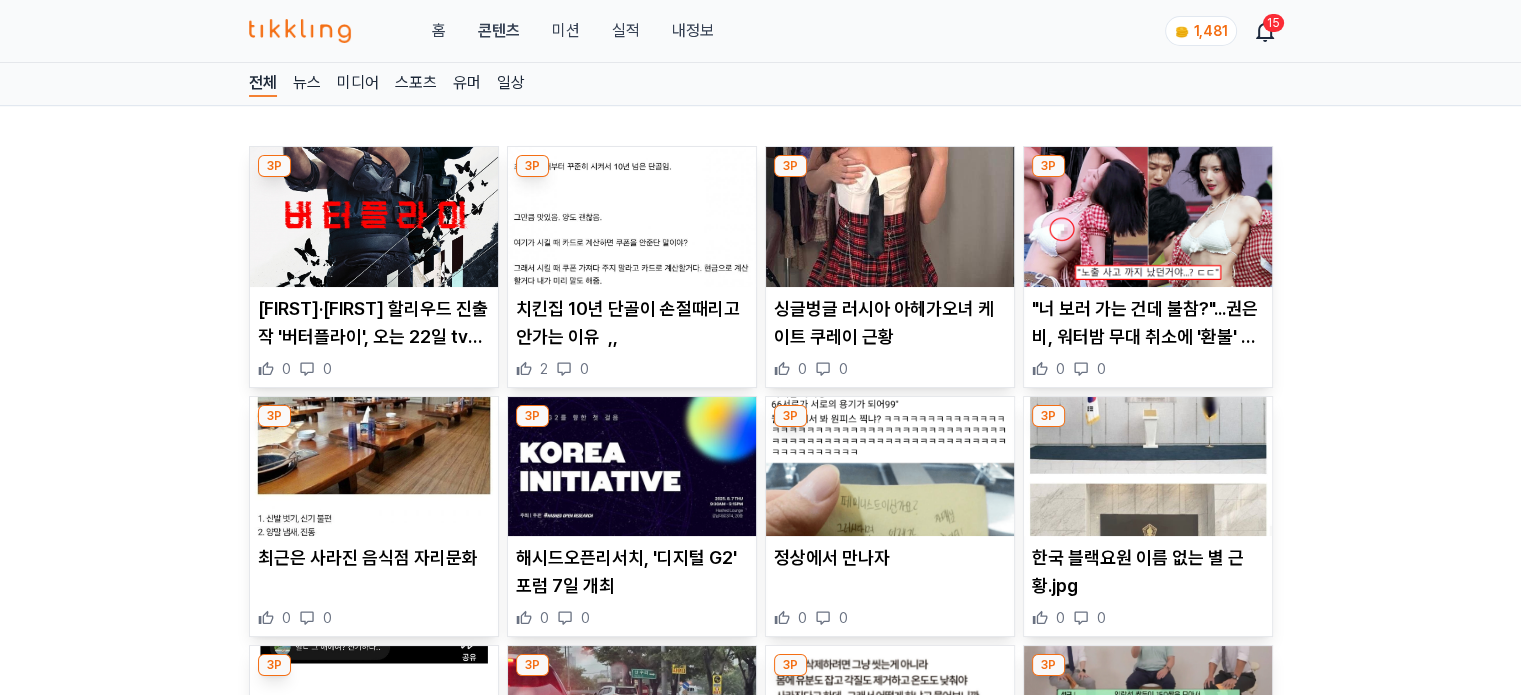 click at bounding box center [632, 217] 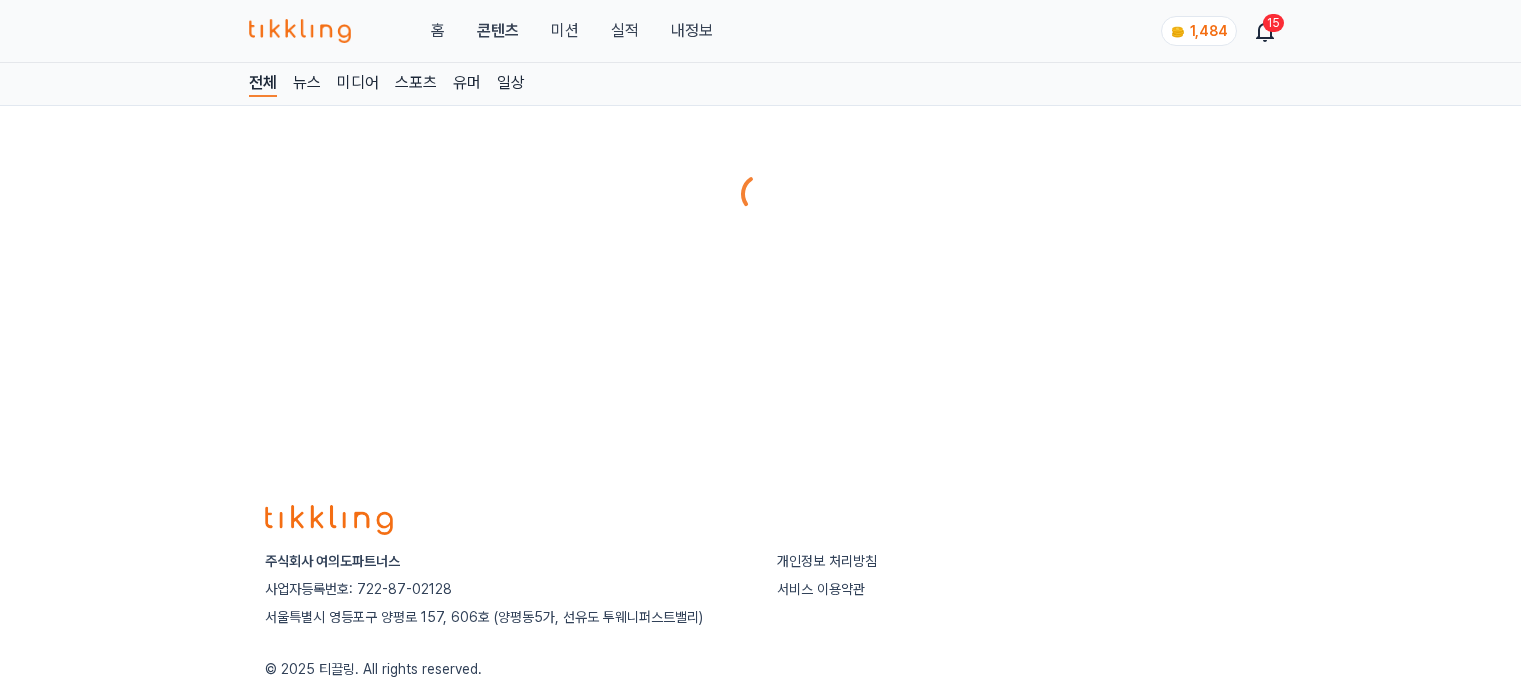 scroll, scrollTop: 0, scrollLeft: 0, axis: both 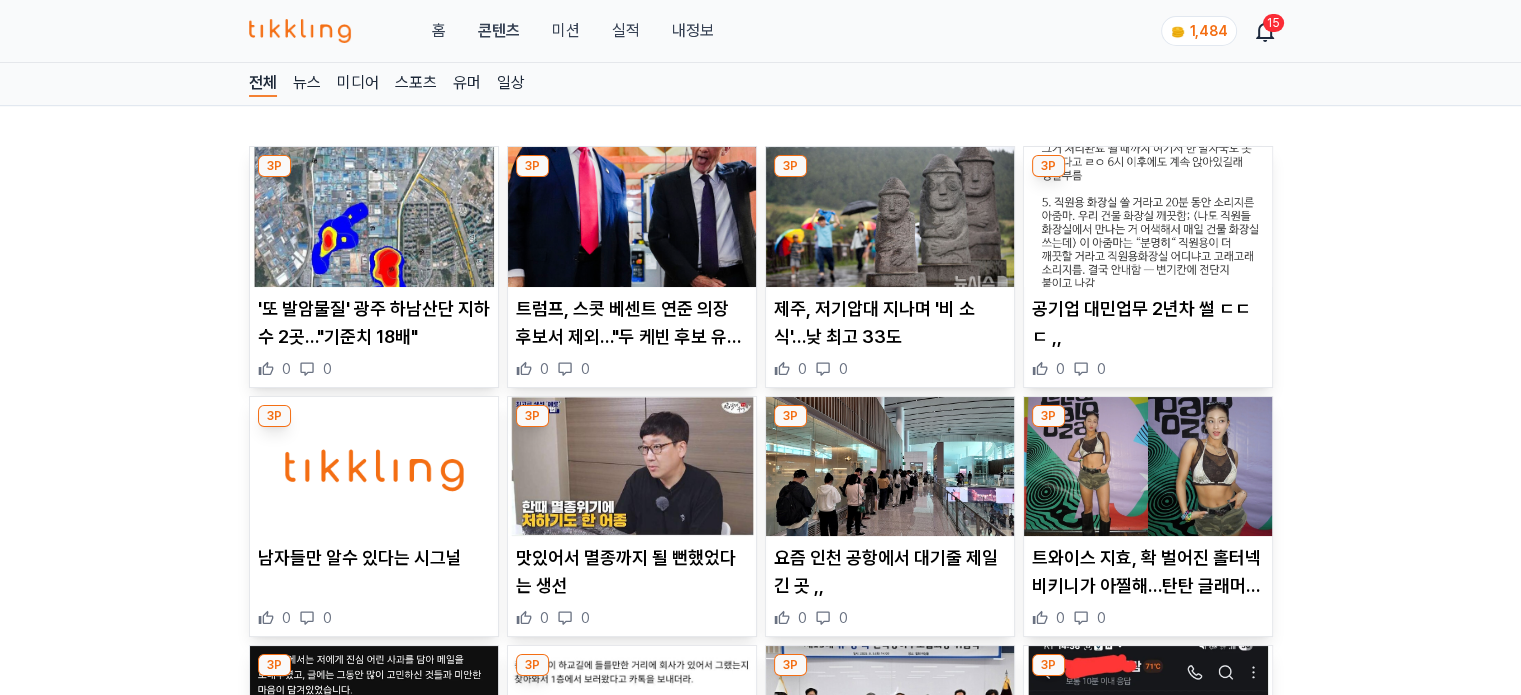 click at bounding box center (890, 217) 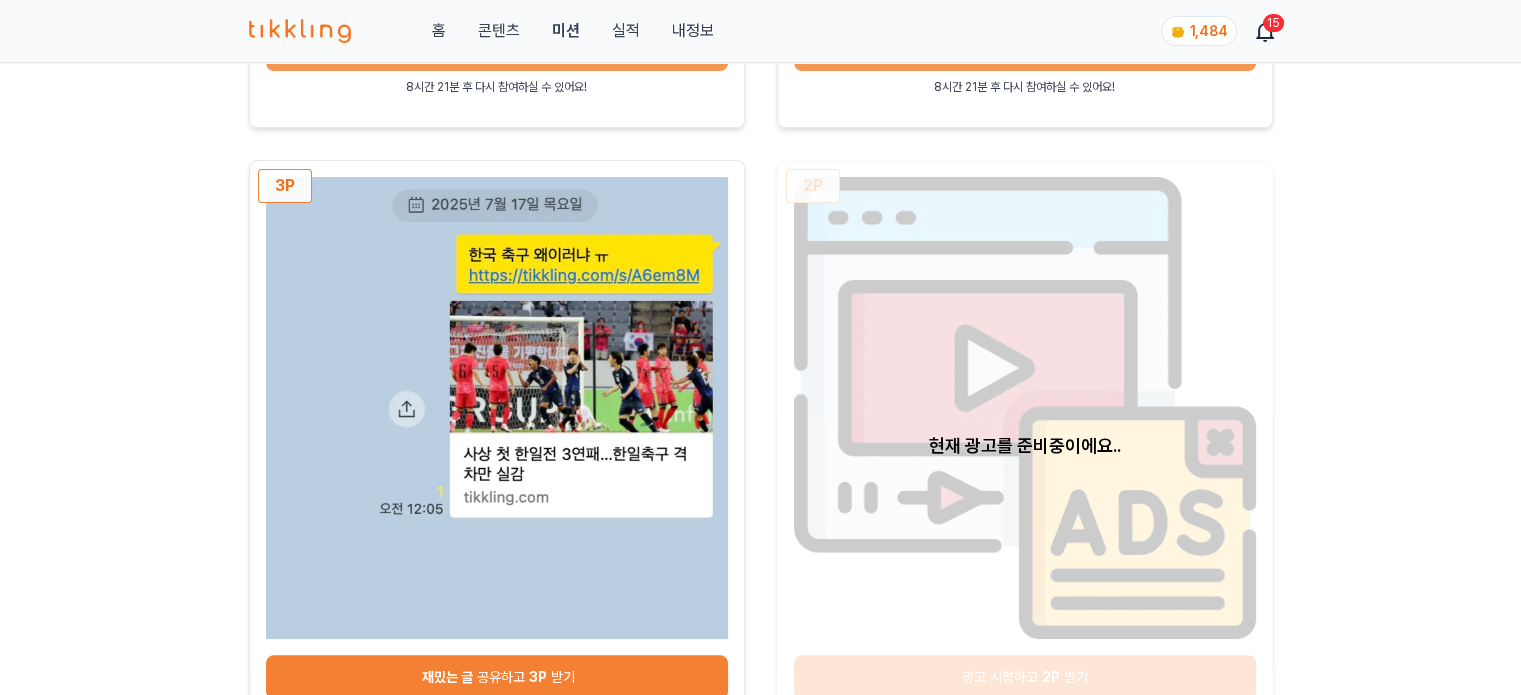 scroll, scrollTop: 900, scrollLeft: 0, axis: vertical 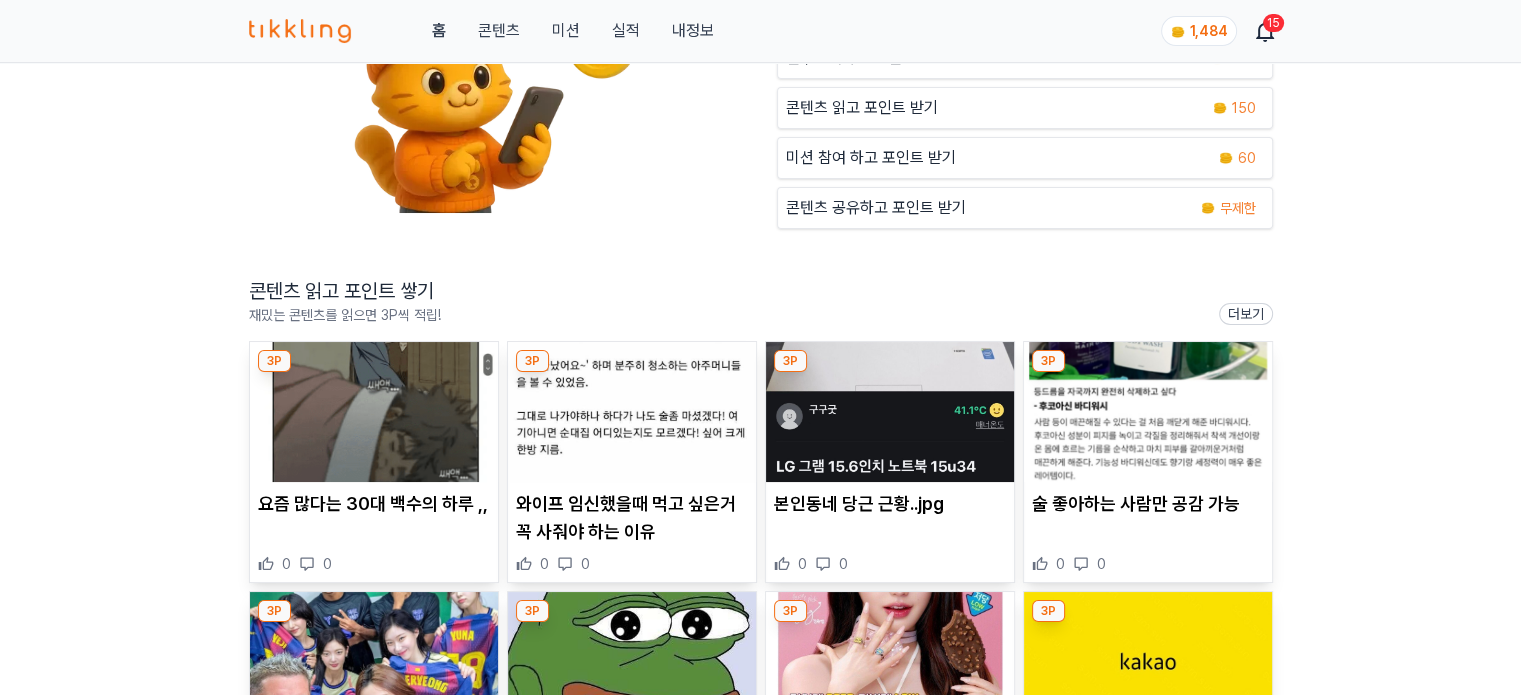 click at bounding box center (632, 412) 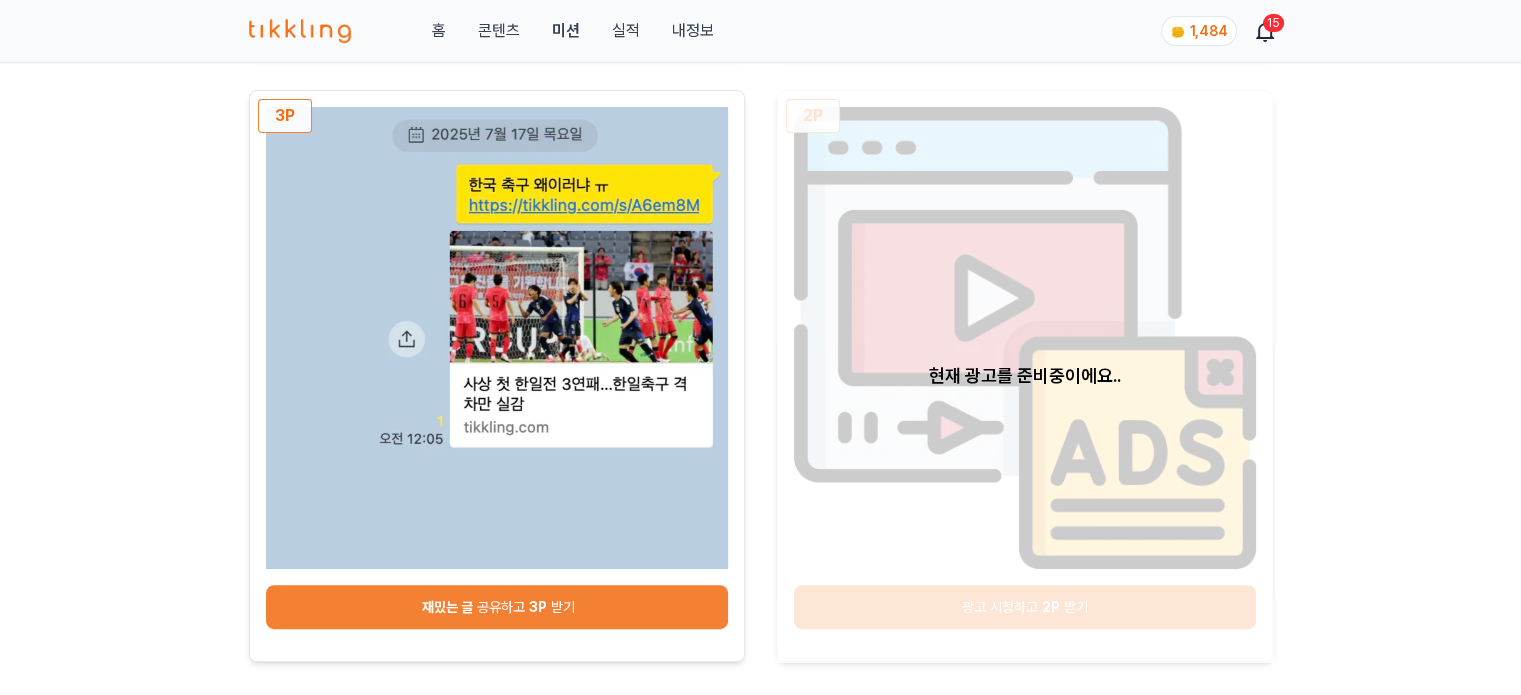 scroll, scrollTop: 800, scrollLeft: 0, axis: vertical 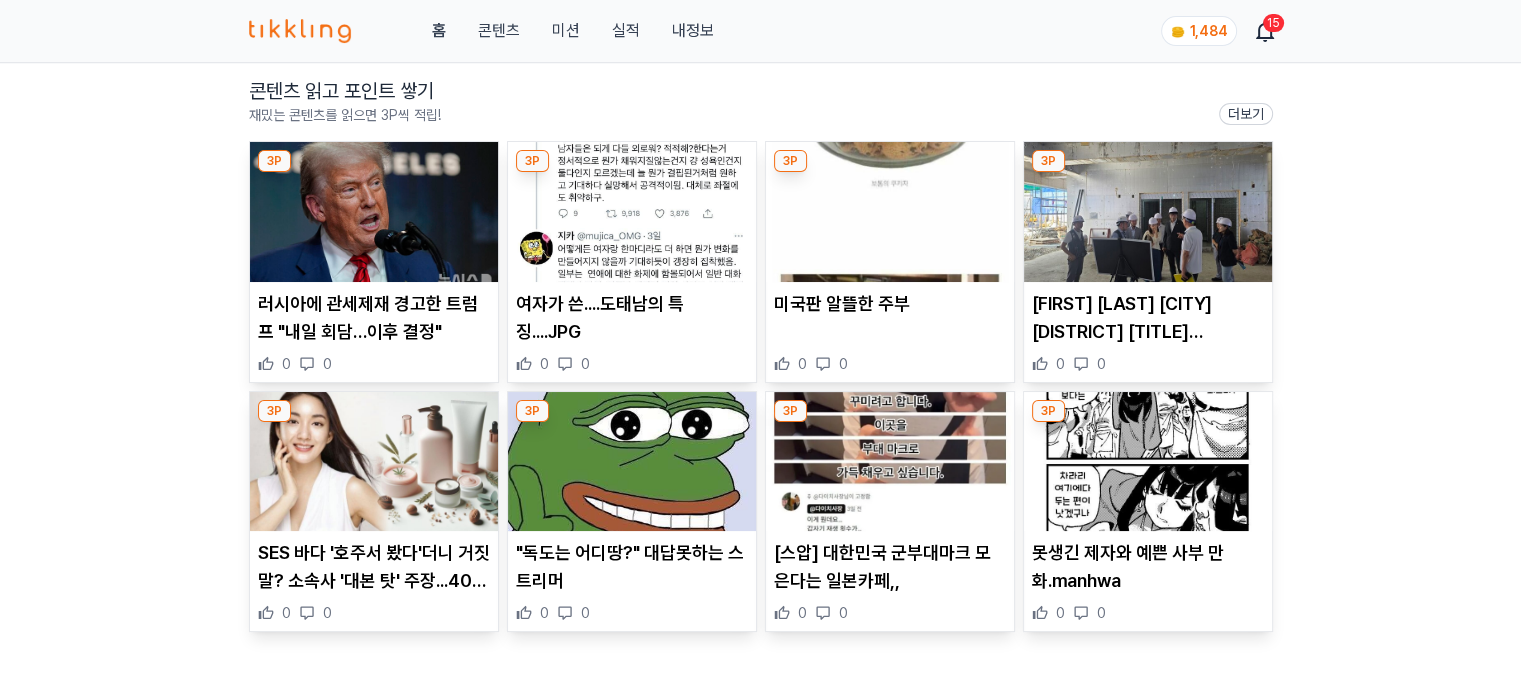 click at bounding box center [632, 212] 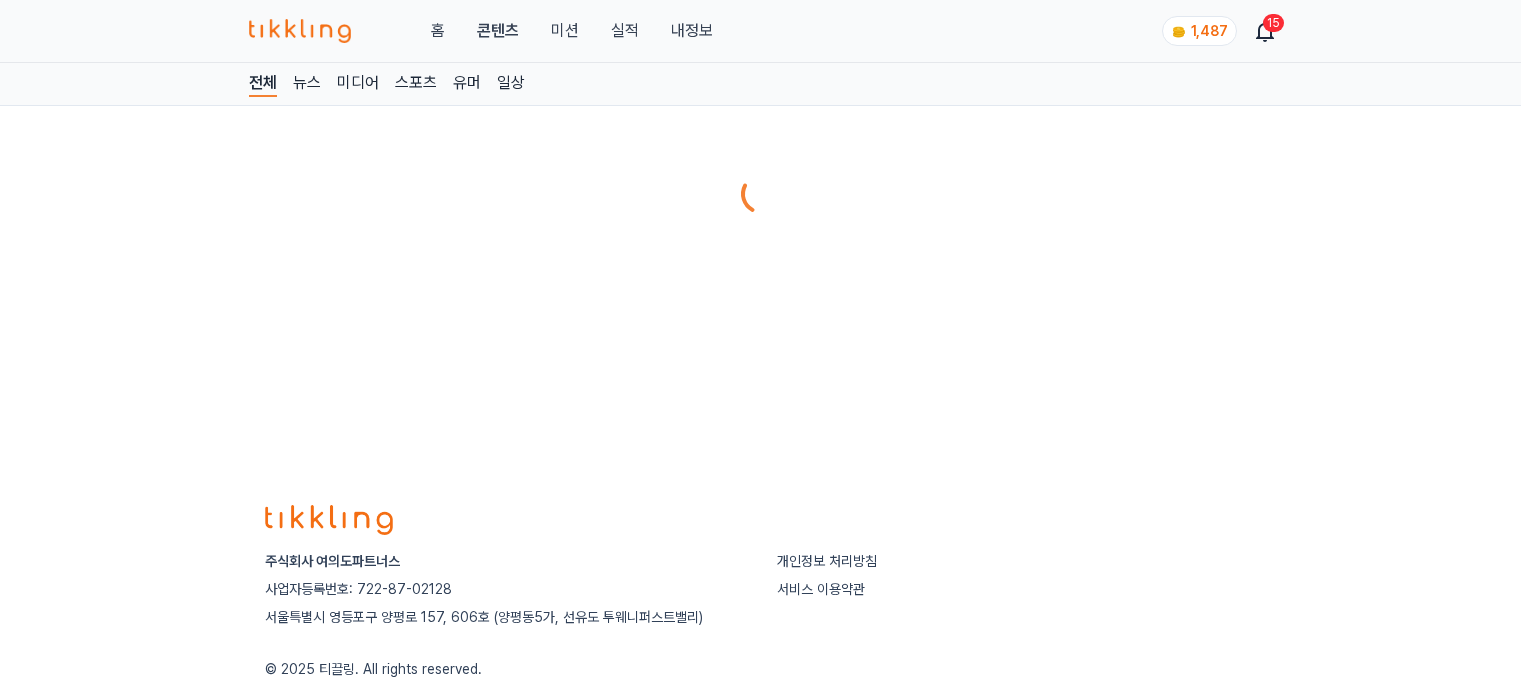 scroll, scrollTop: 0, scrollLeft: 0, axis: both 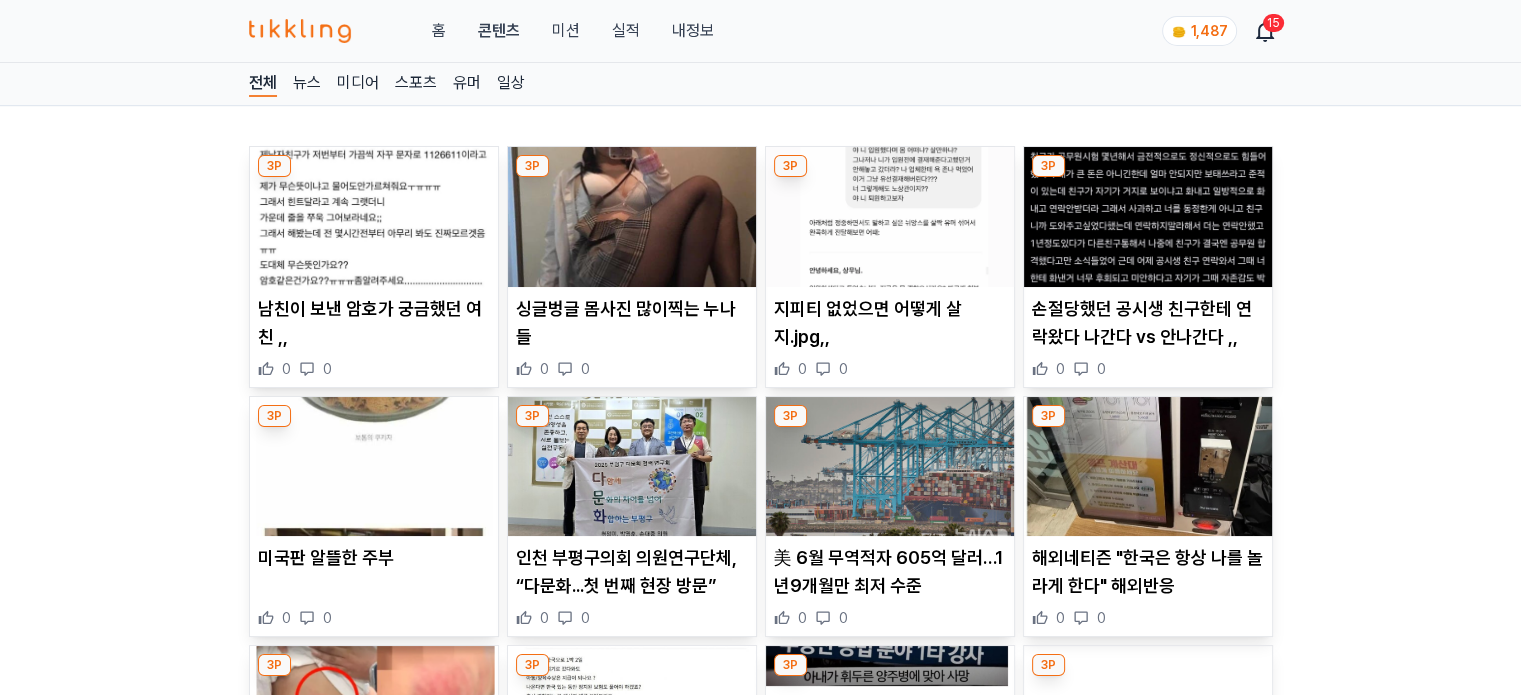 click at bounding box center (374, 217) 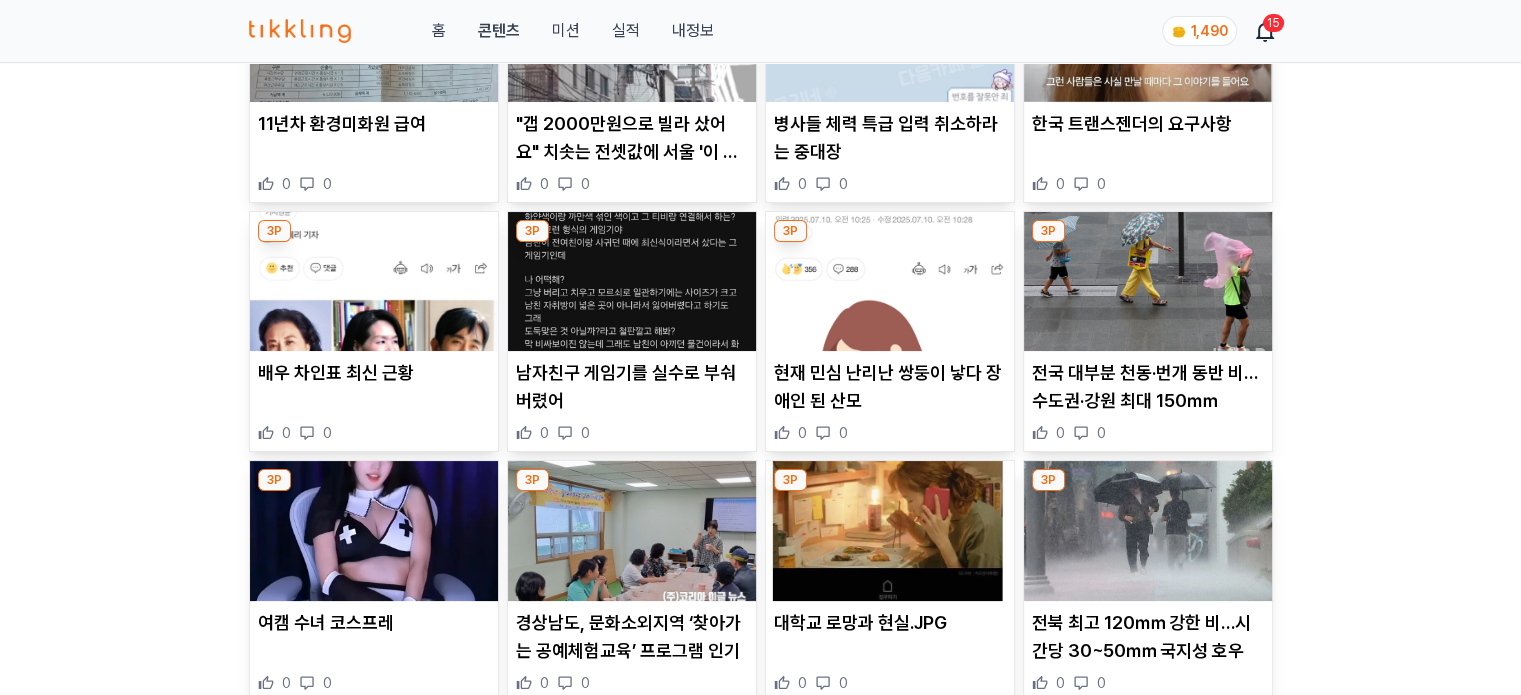 scroll, scrollTop: 300, scrollLeft: 0, axis: vertical 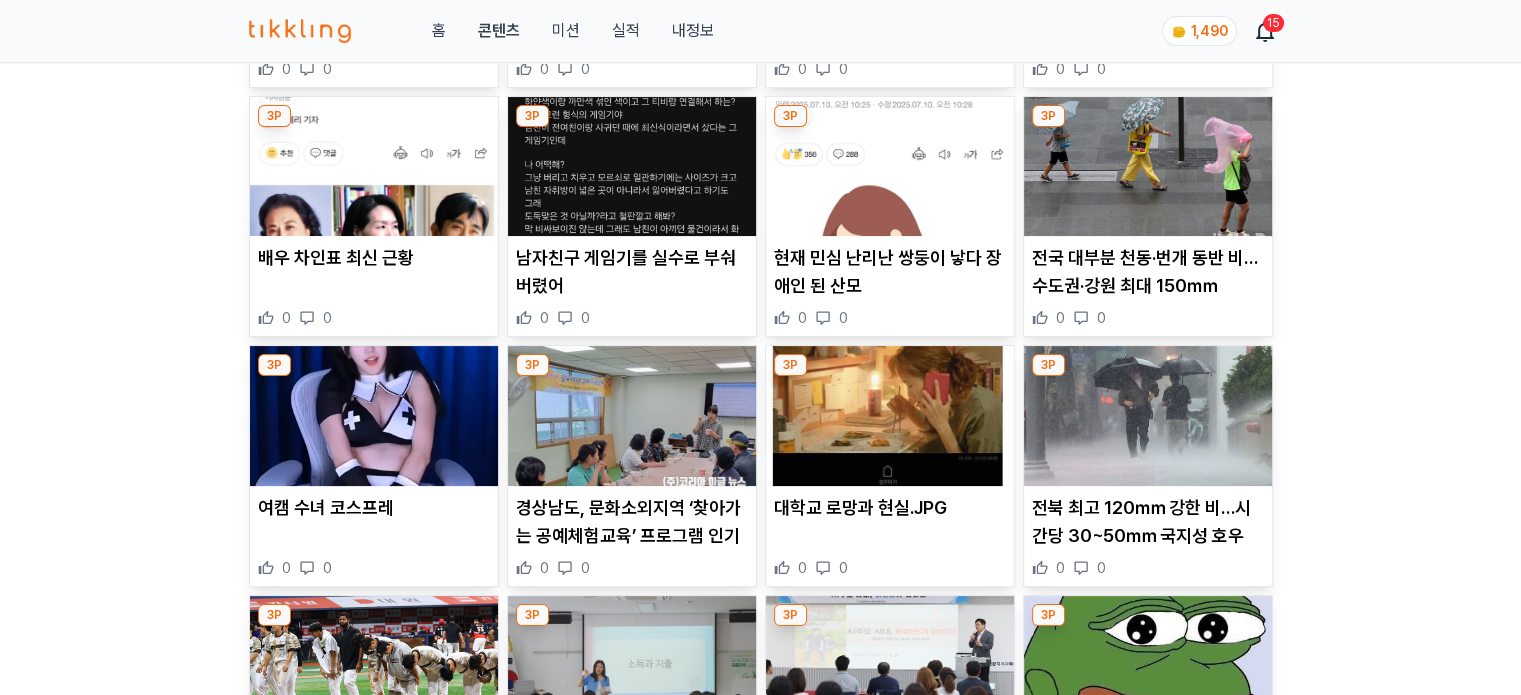 click at bounding box center [632, 167] 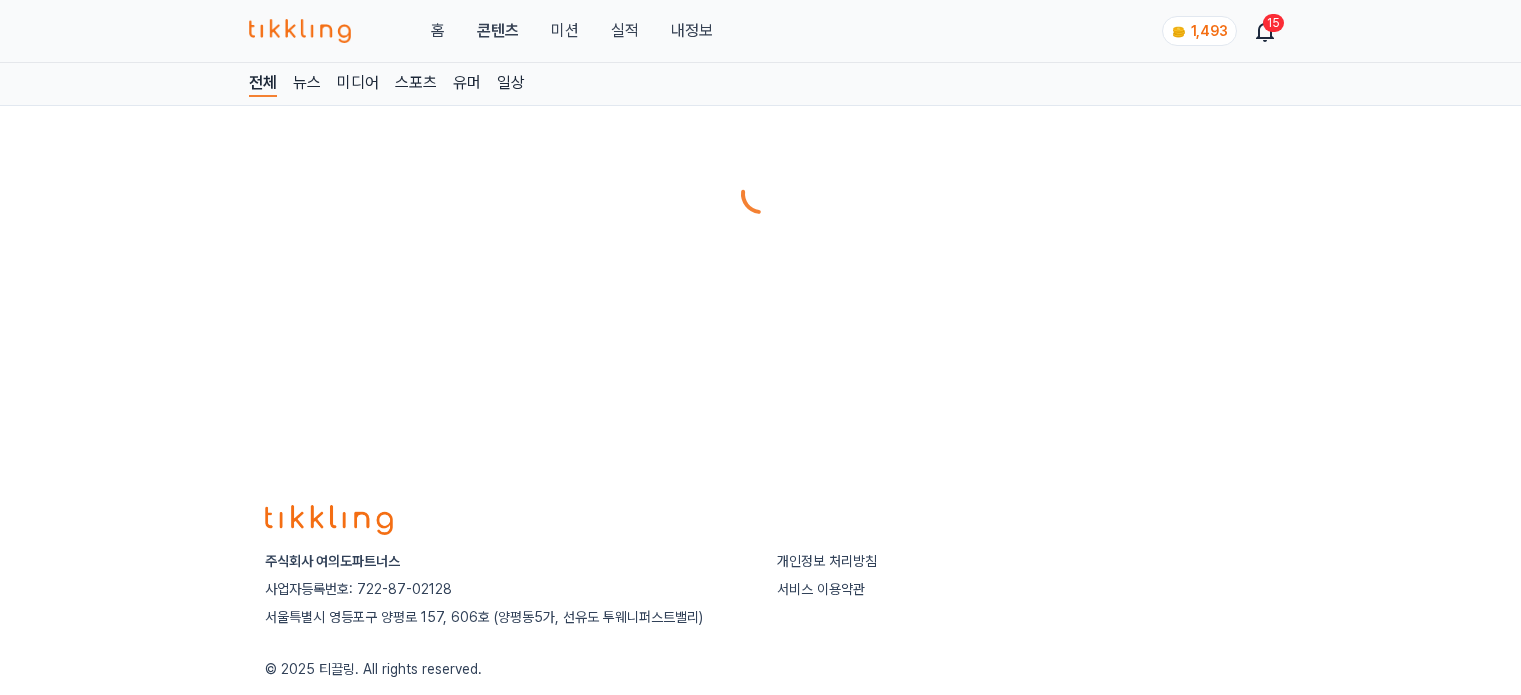 scroll, scrollTop: 0, scrollLeft: 0, axis: both 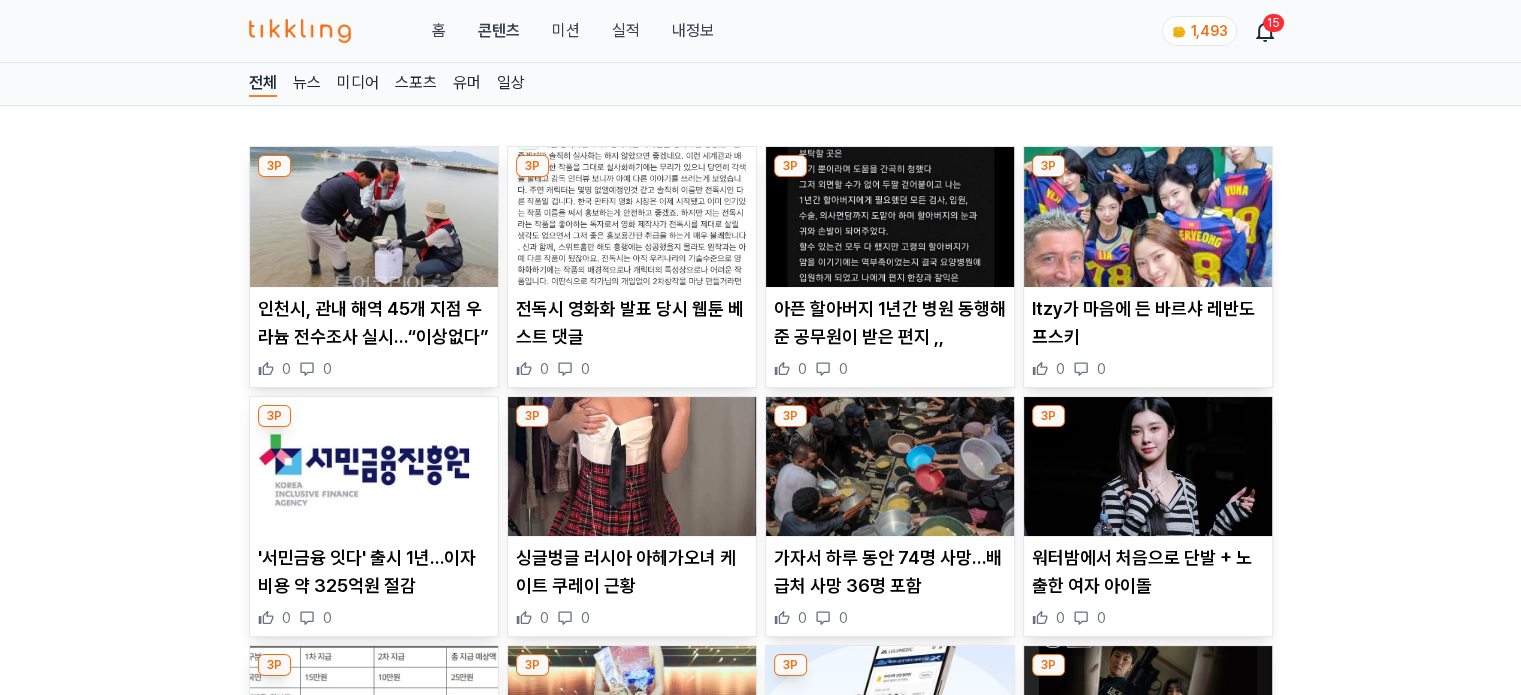 click at bounding box center [374, 217] 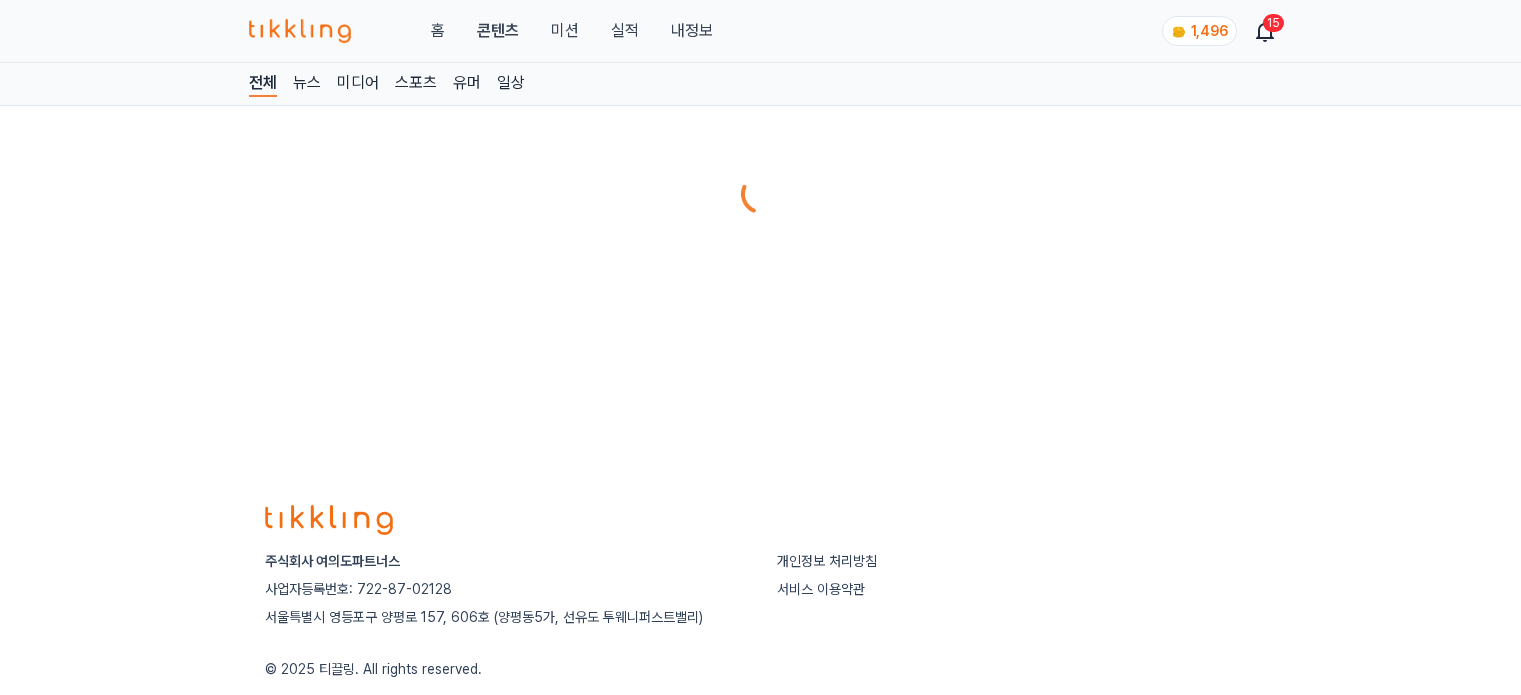 scroll, scrollTop: 0, scrollLeft: 0, axis: both 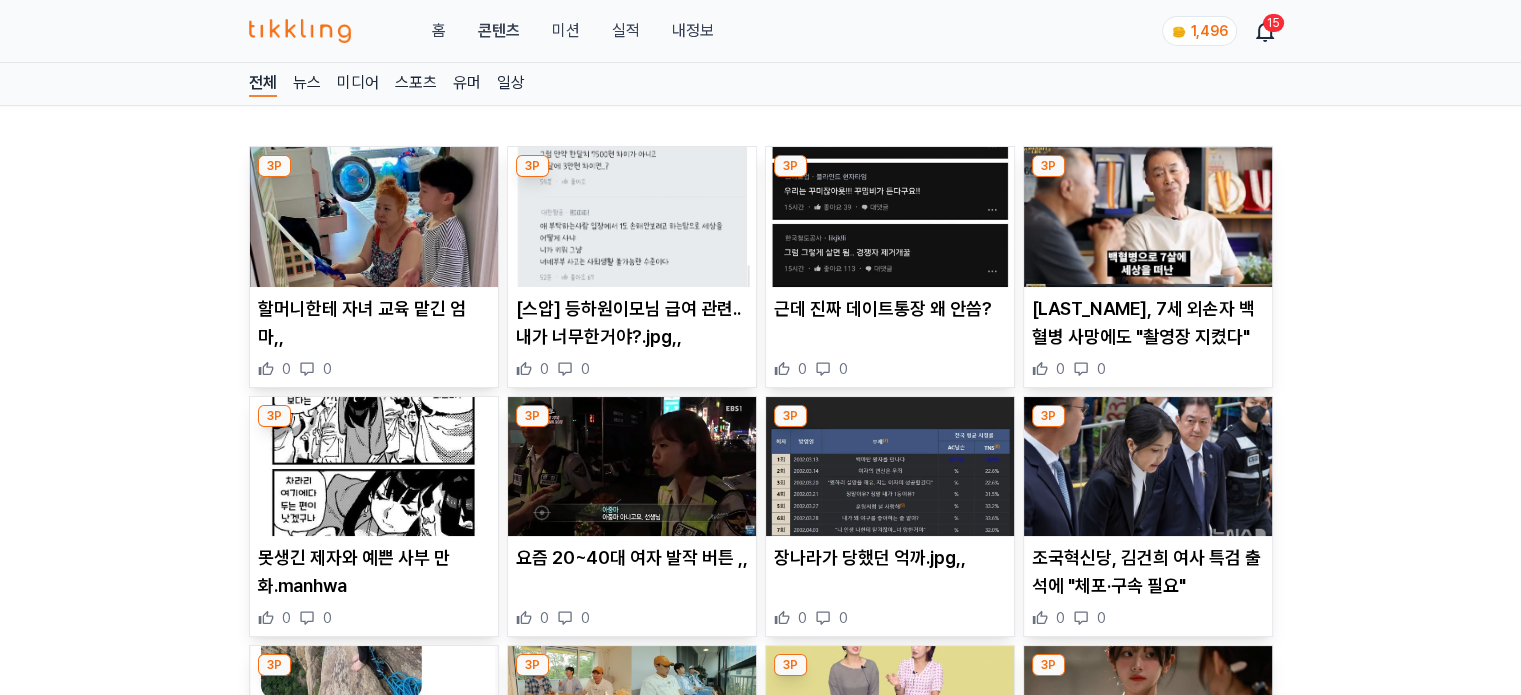 click at bounding box center (890, 217) 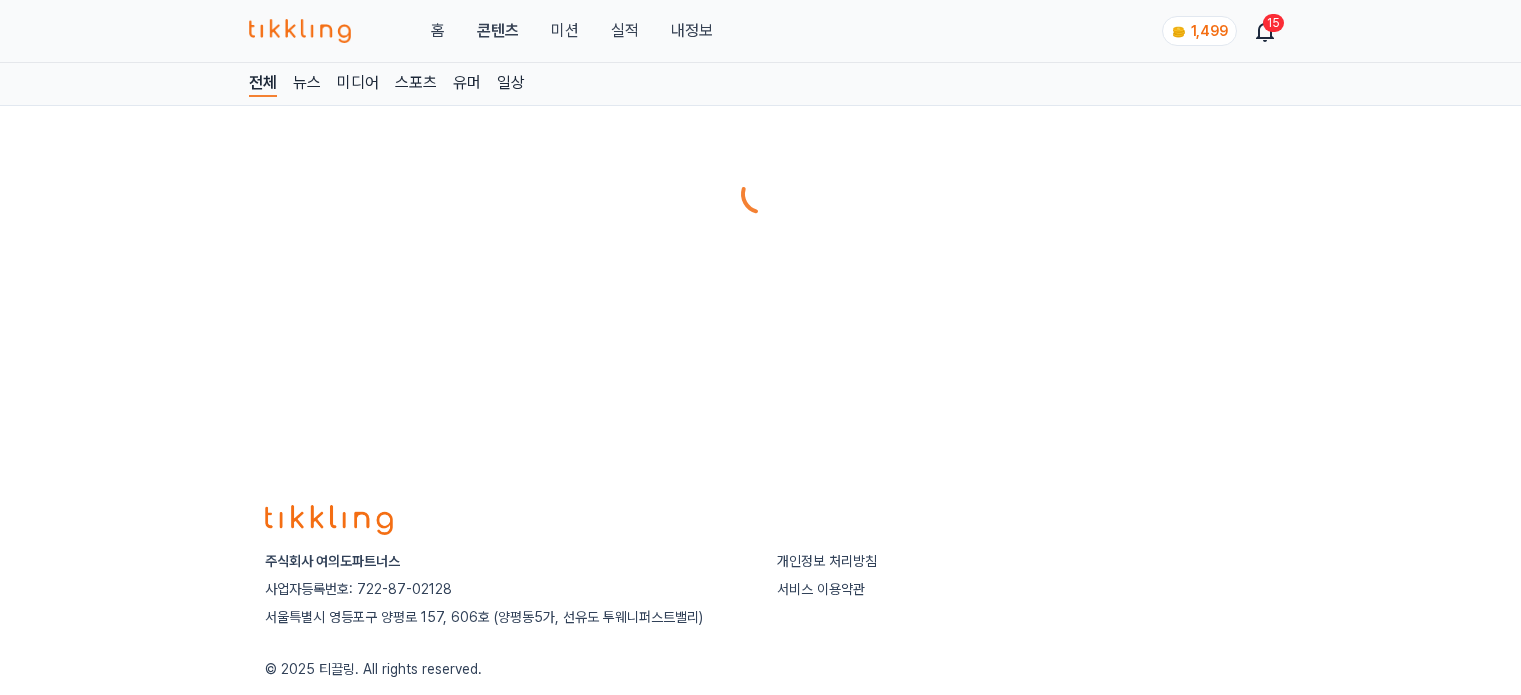 scroll, scrollTop: 0, scrollLeft: 0, axis: both 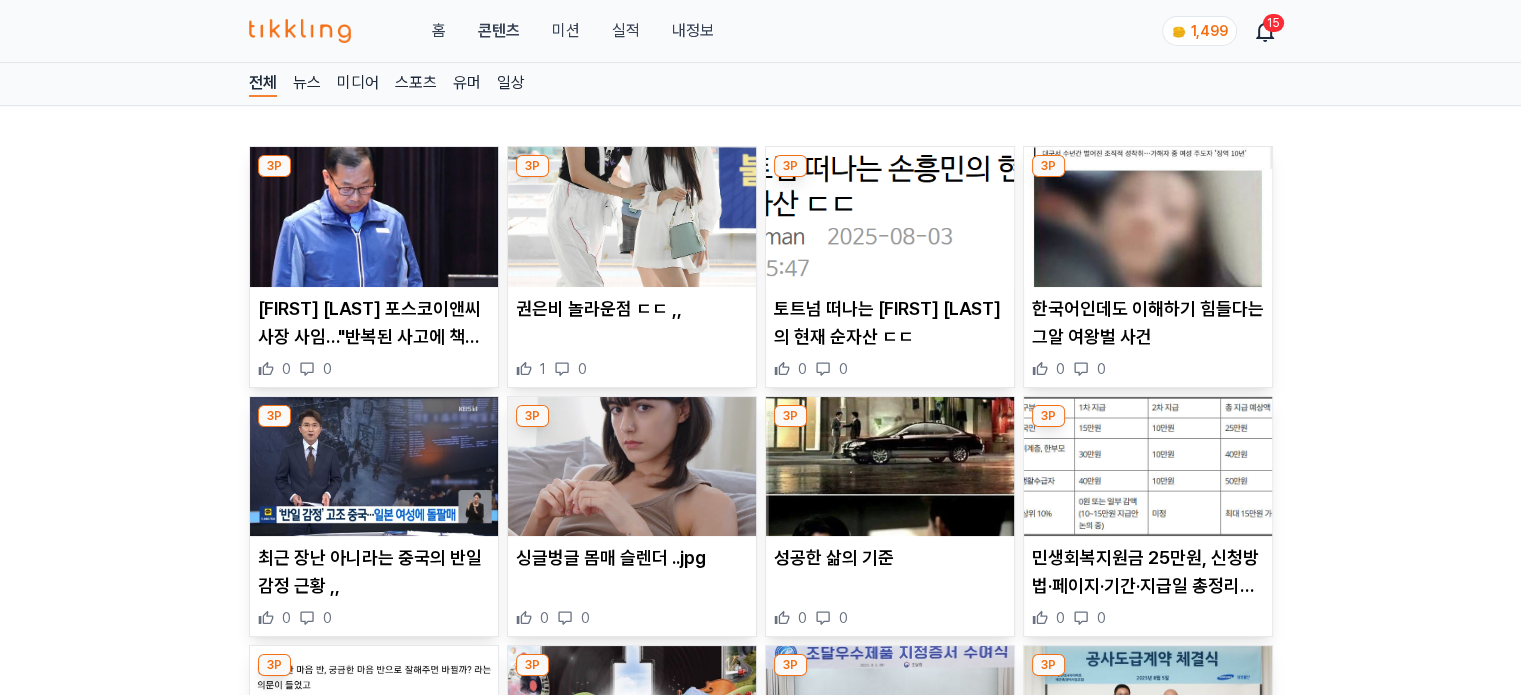 click at bounding box center [632, 217] 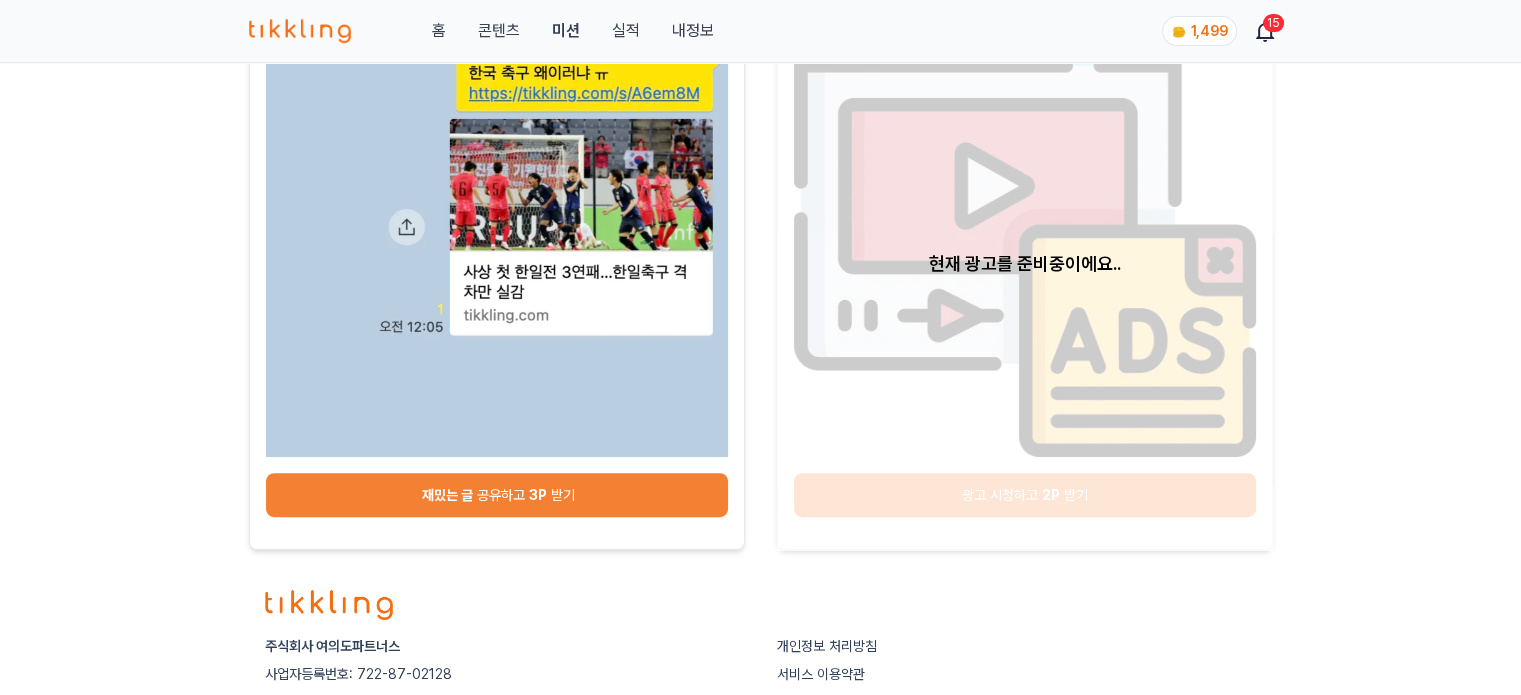 scroll, scrollTop: 900, scrollLeft: 0, axis: vertical 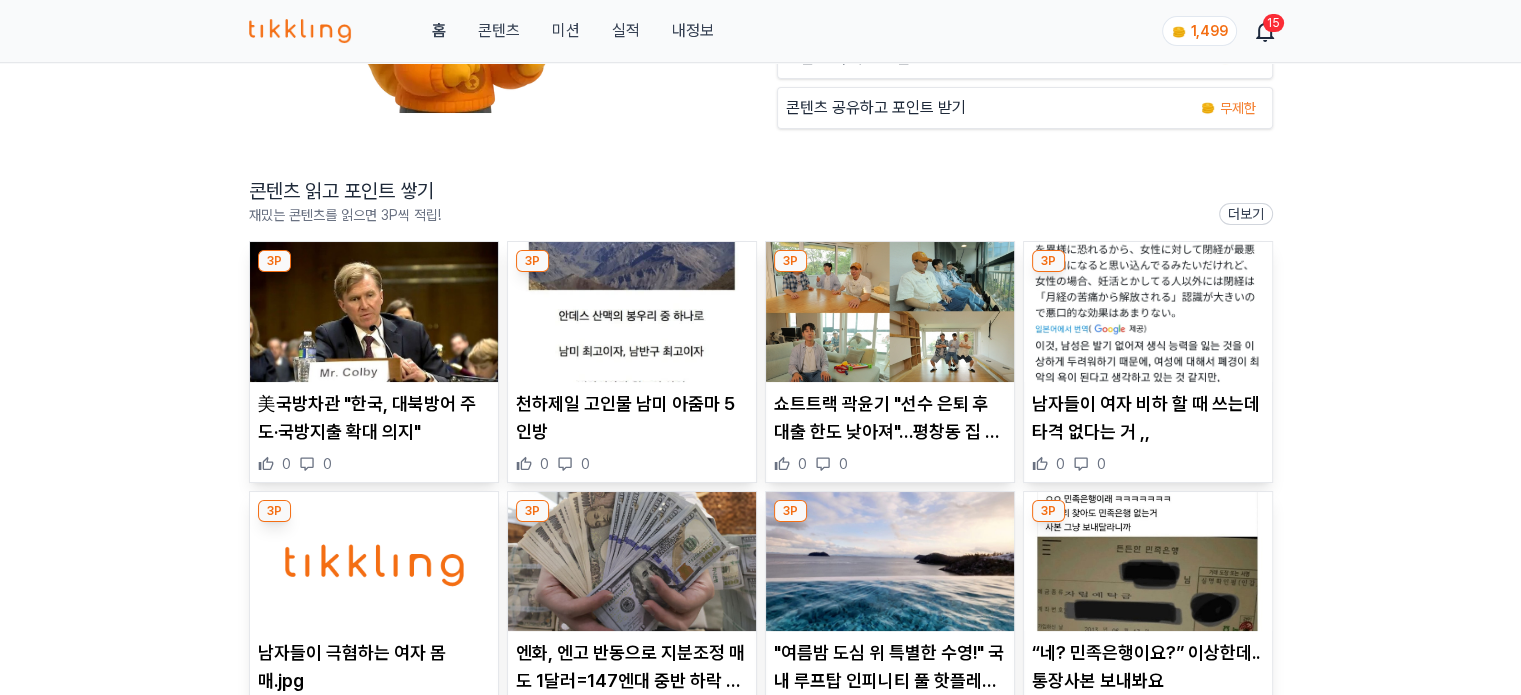 click at bounding box center (632, 312) 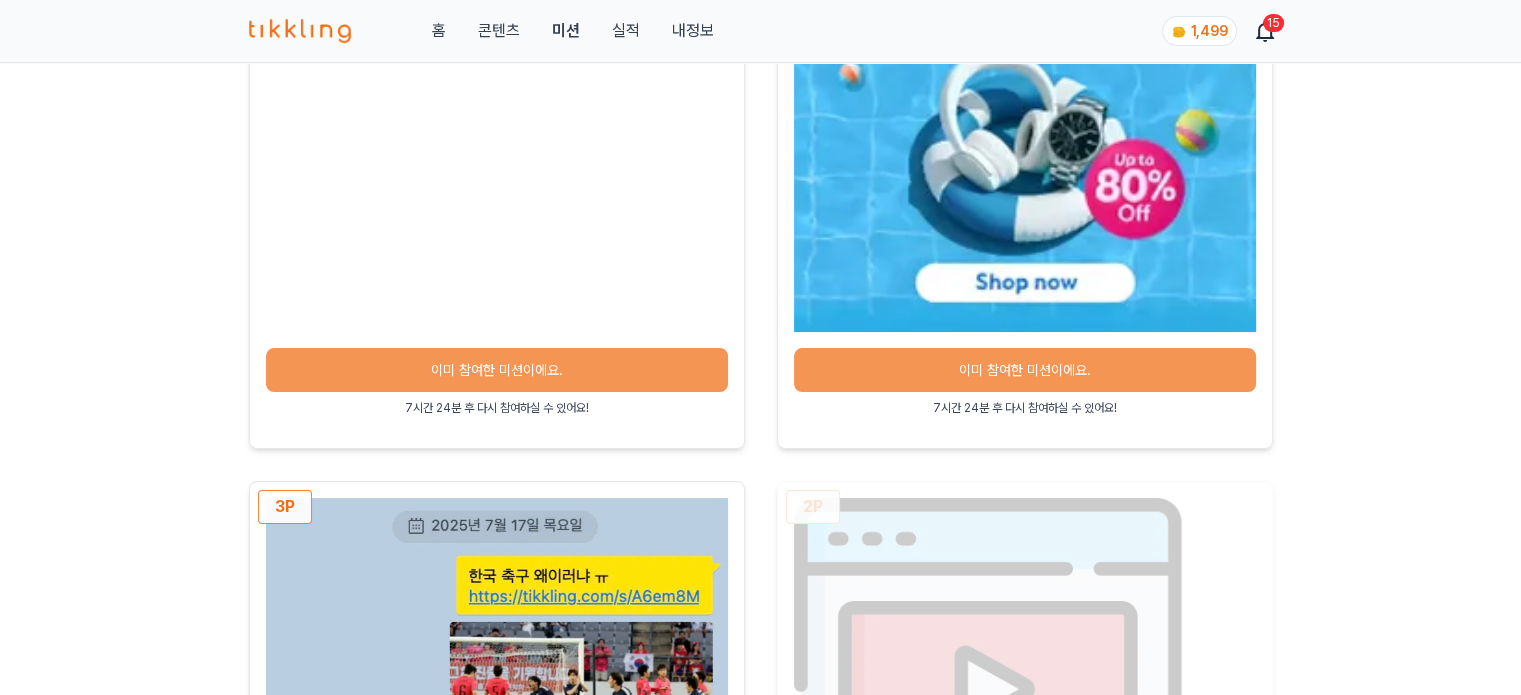scroll, scrollTop: 400, scrollLeft: 0, axis: vertical 